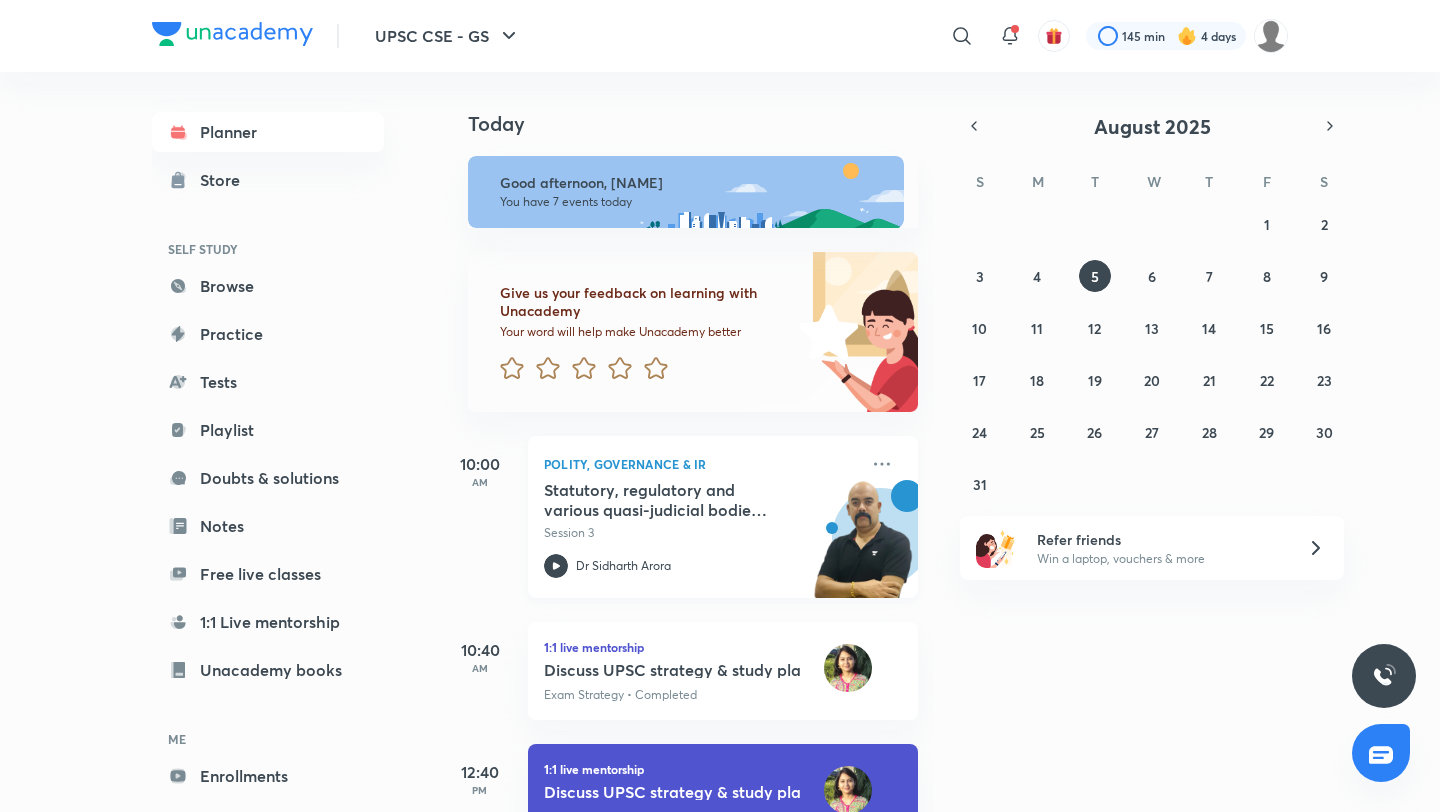 scroll, scrollTop: 0, scrollLeft: 0, axis: both 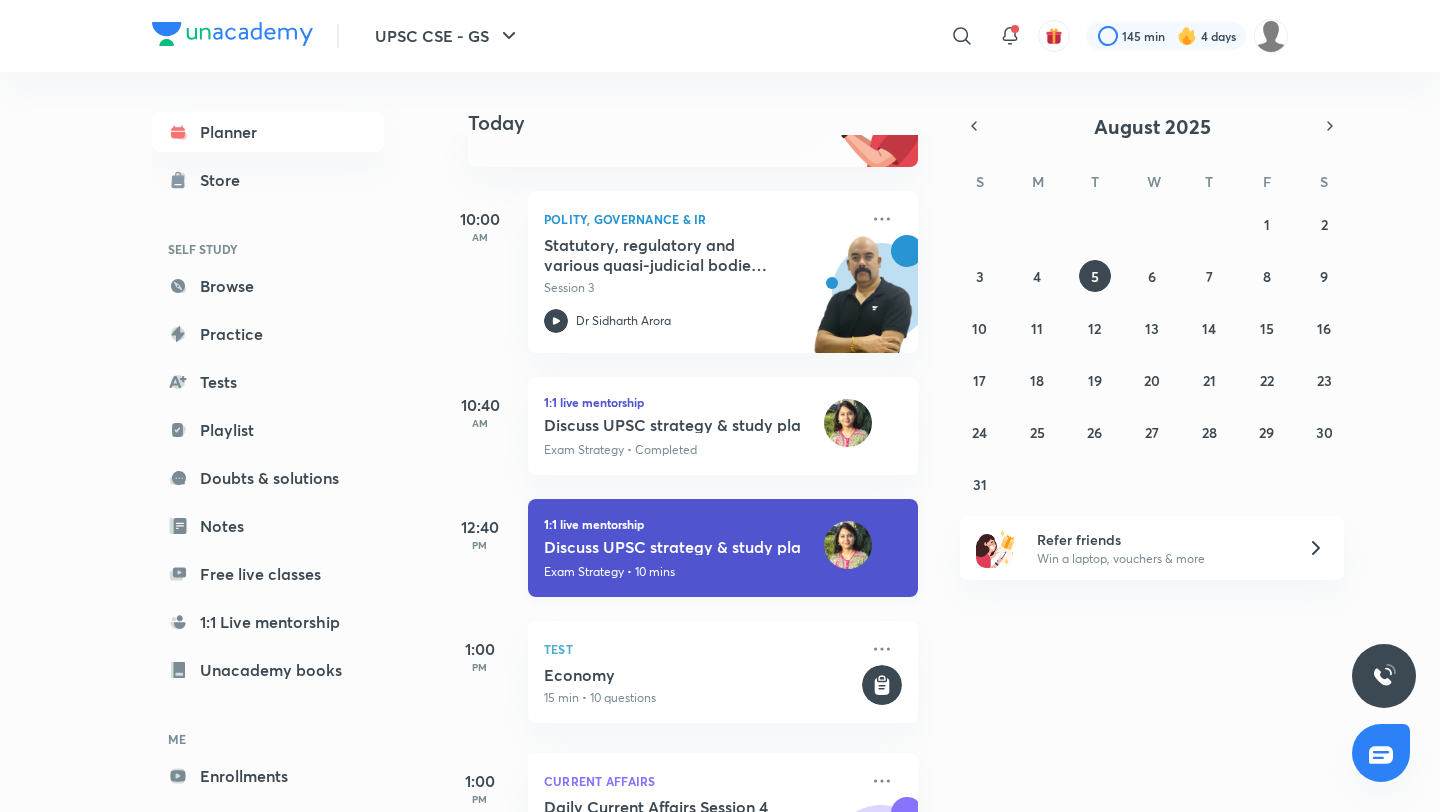 click on "Discuss UPSC strategy & study plan • [FIRST] [LAST]" at bounding box center (672, 546) 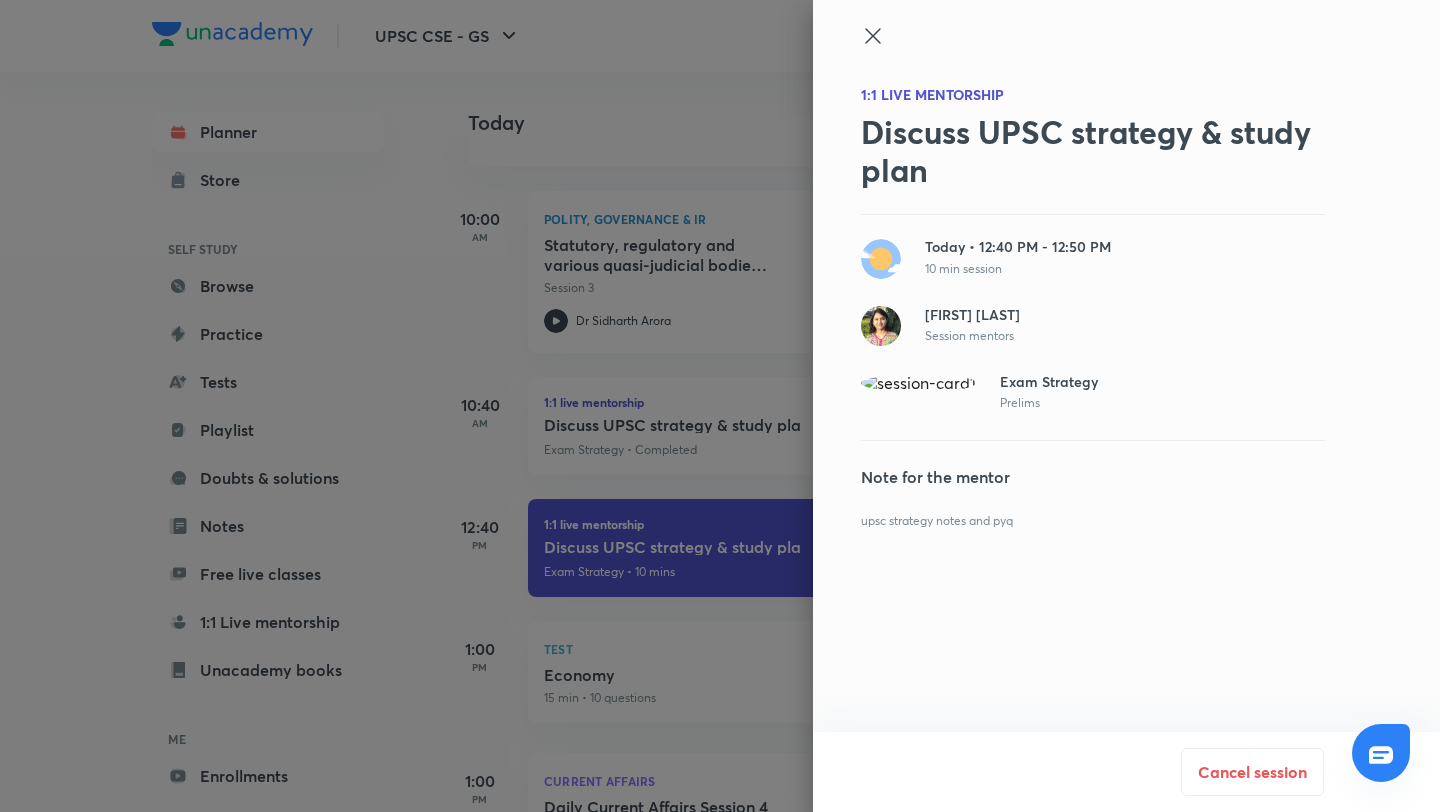 click 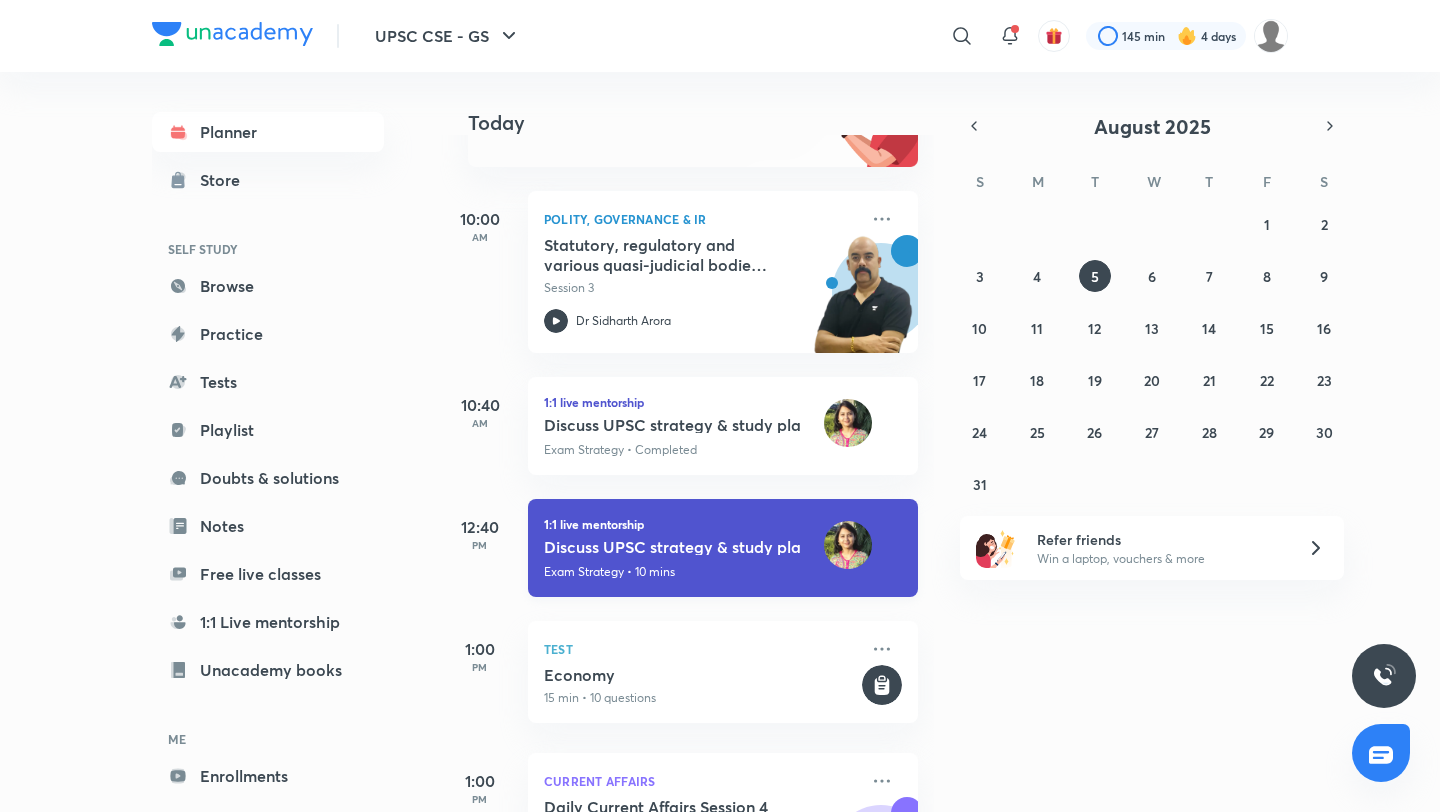 click on "1:1 live mentorship" at bounding box center (723, 524) 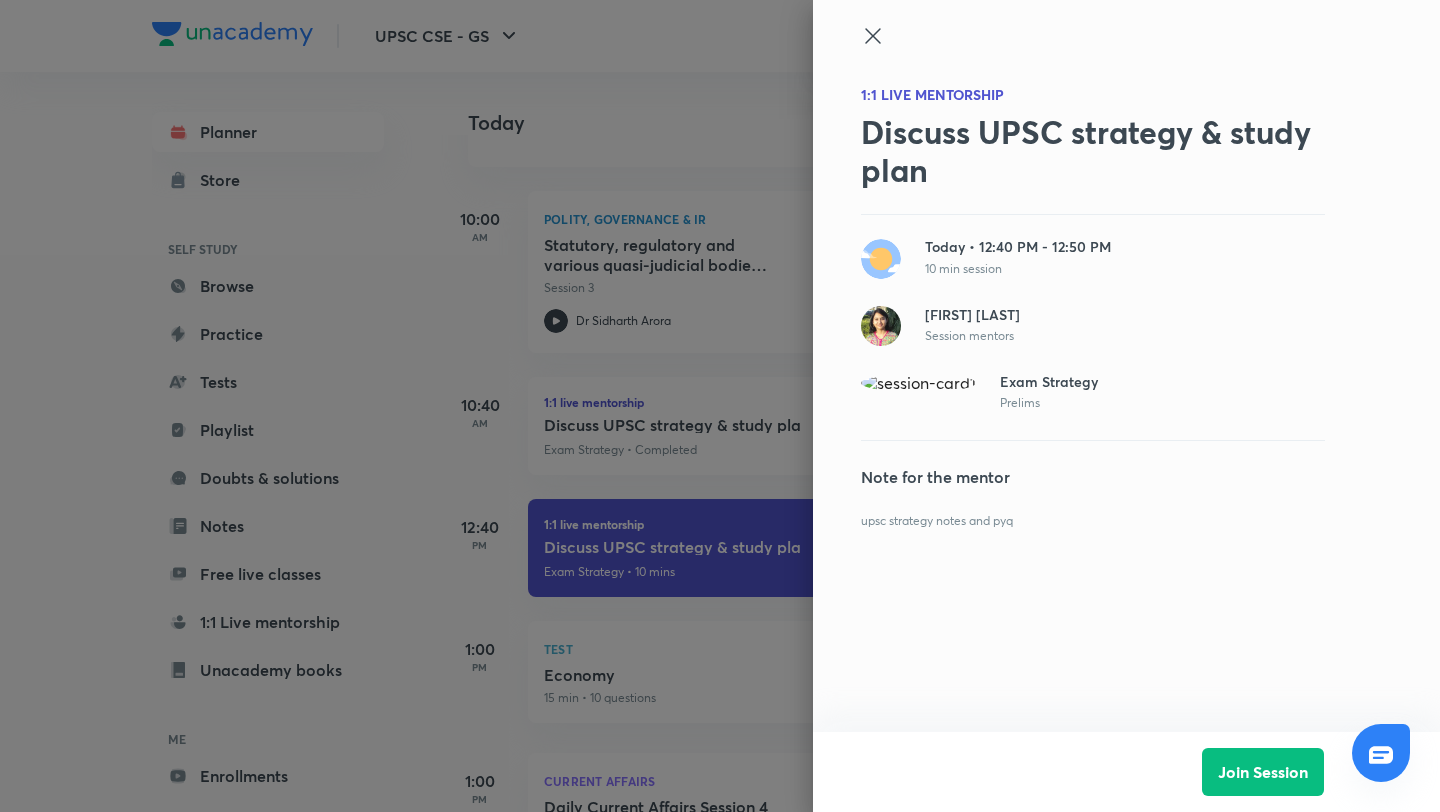 click at bounding box center [1093, 54] 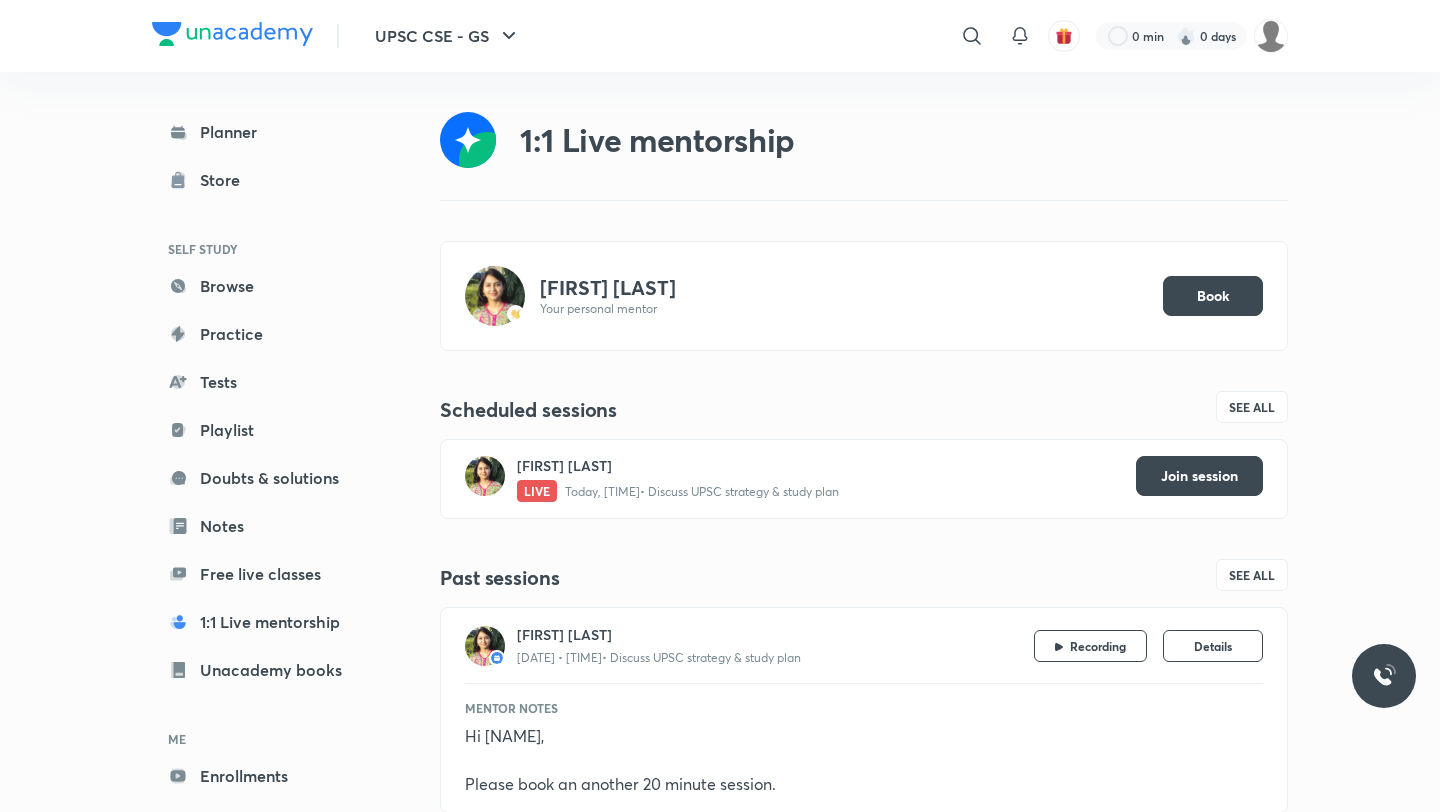 scroll, scrollTop: 0, scrollLeft: 0, axis: both 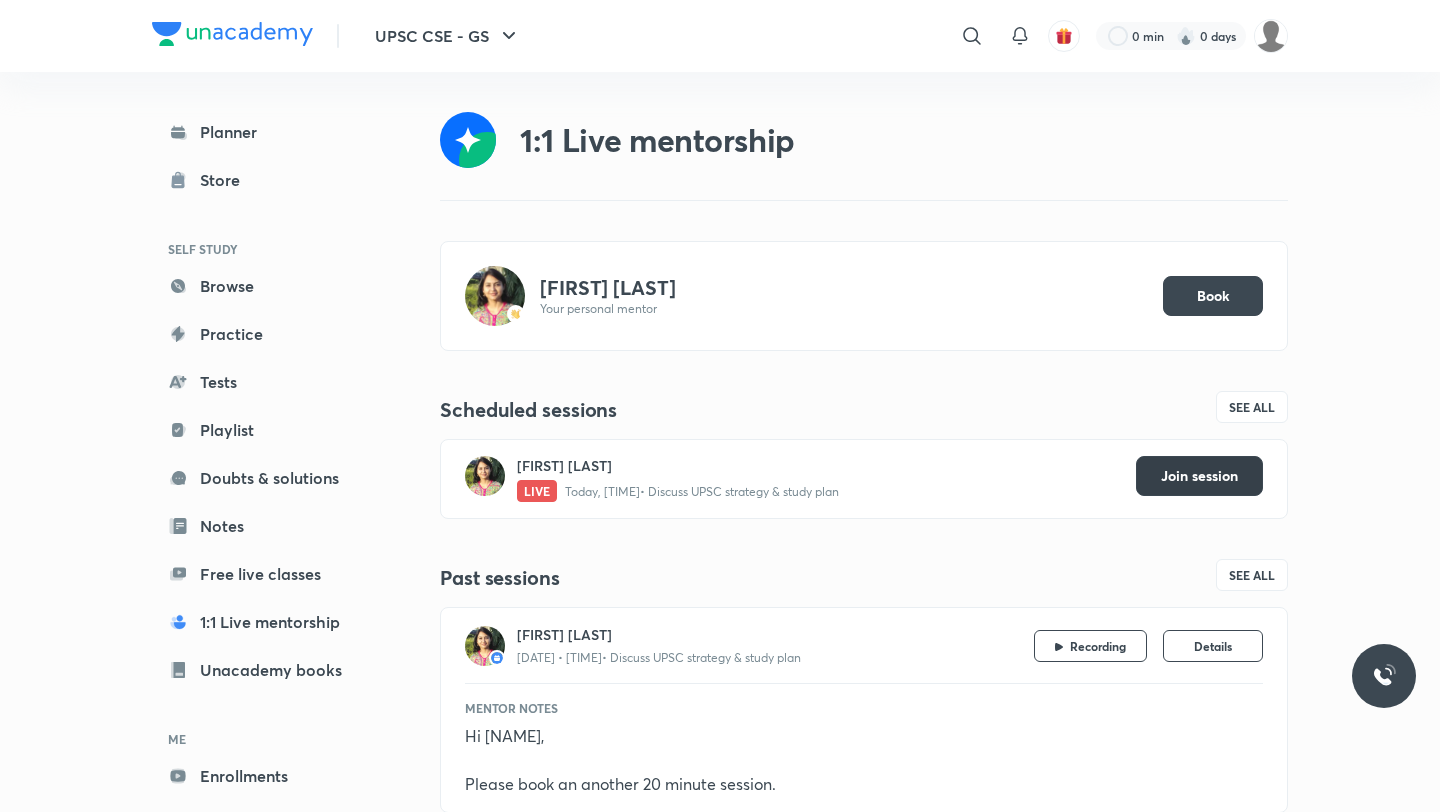 click on "Join session" at bounding box center [1199, 476] 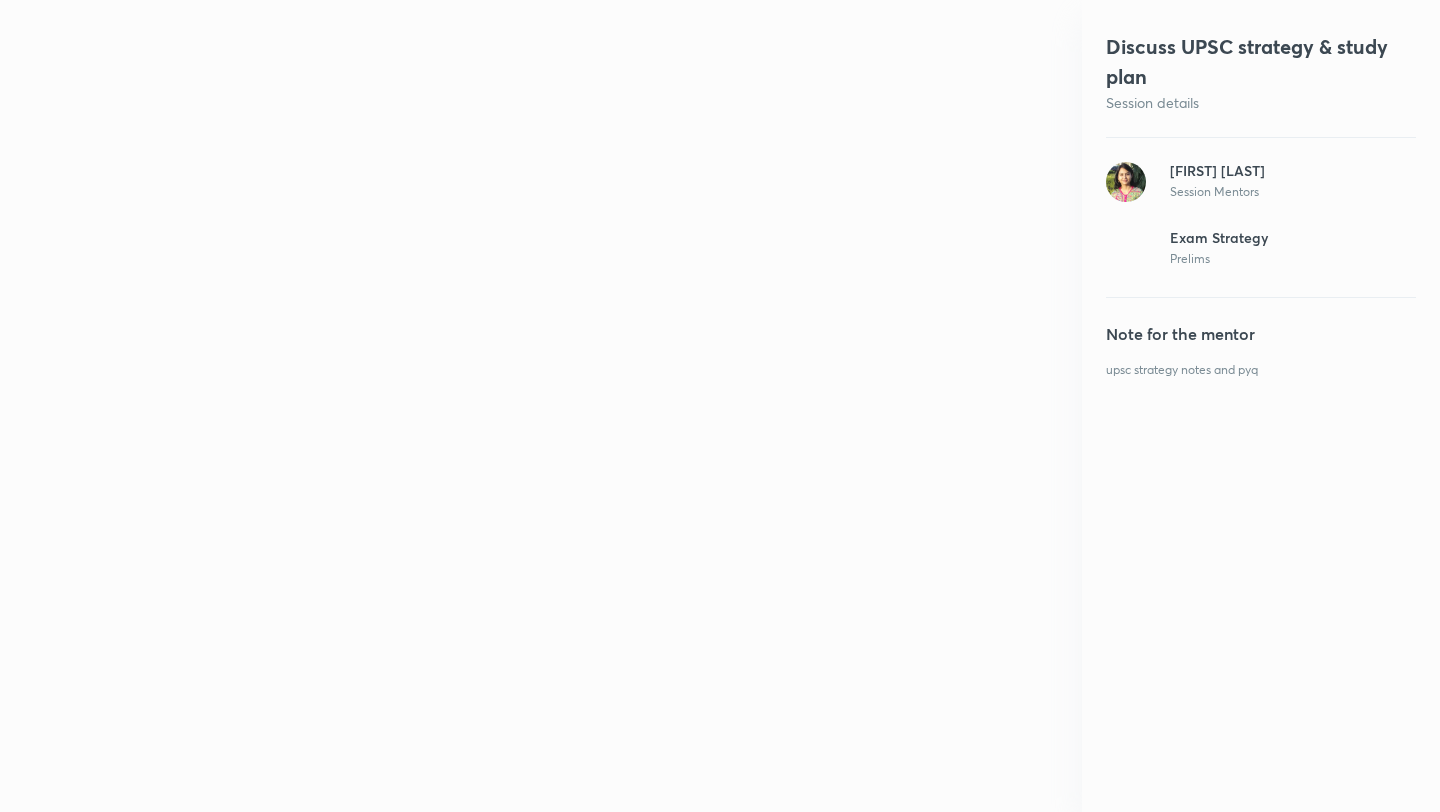 click on "upsc strategy notes and pyq" at bounding box center (1261, 370) 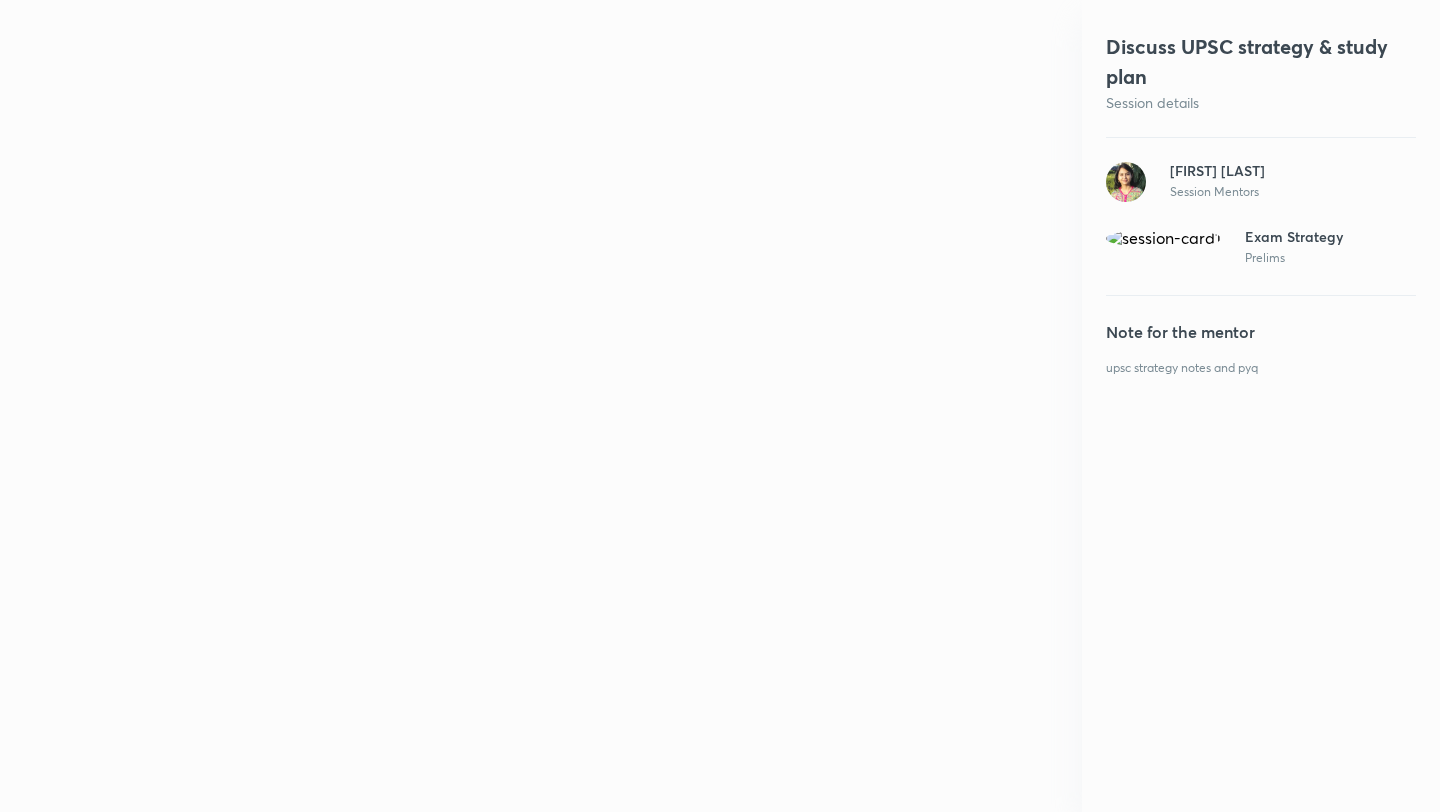 click on "Note for the mentor" at bounding box center [1261, 332] 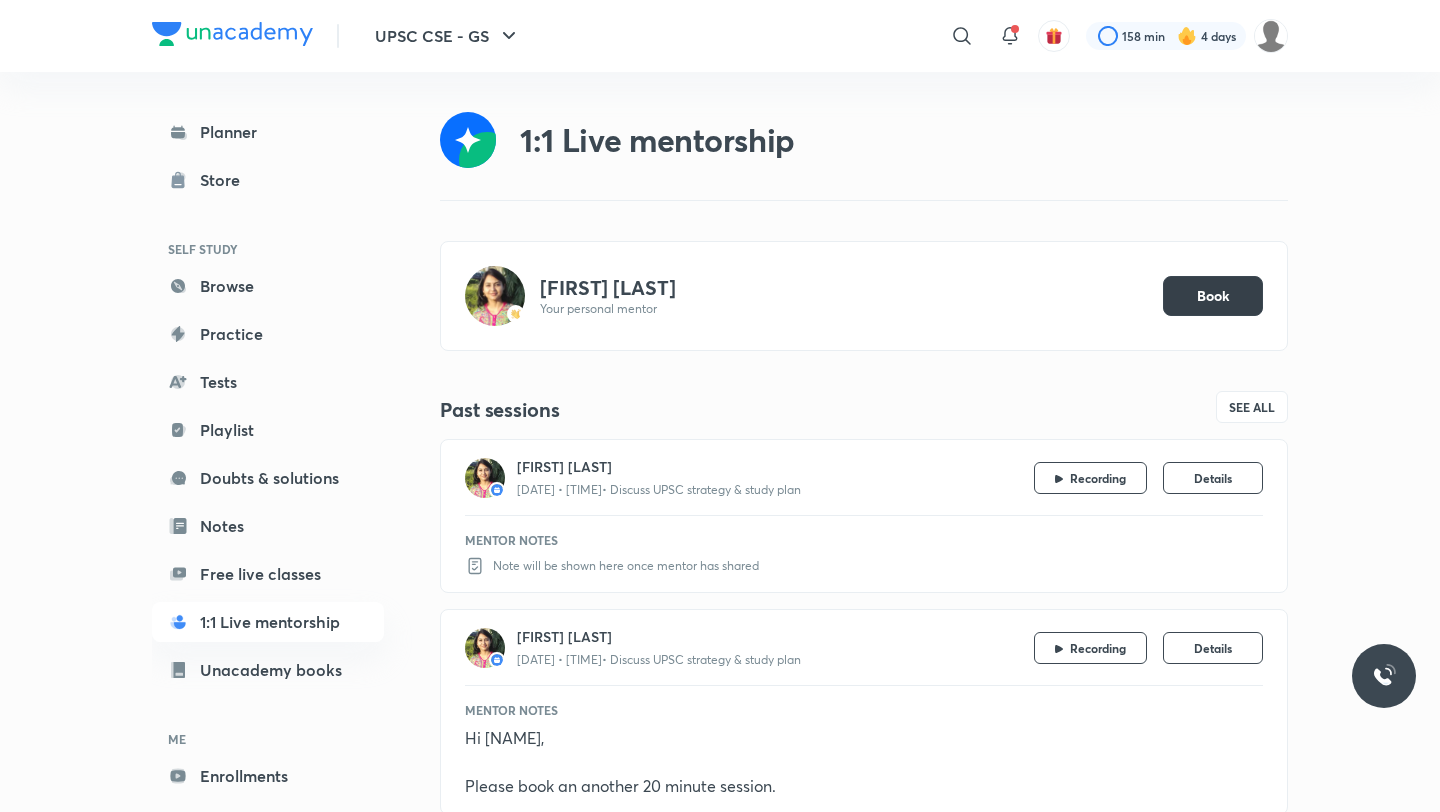 click on "Book" at bounding box center [1213, 296] 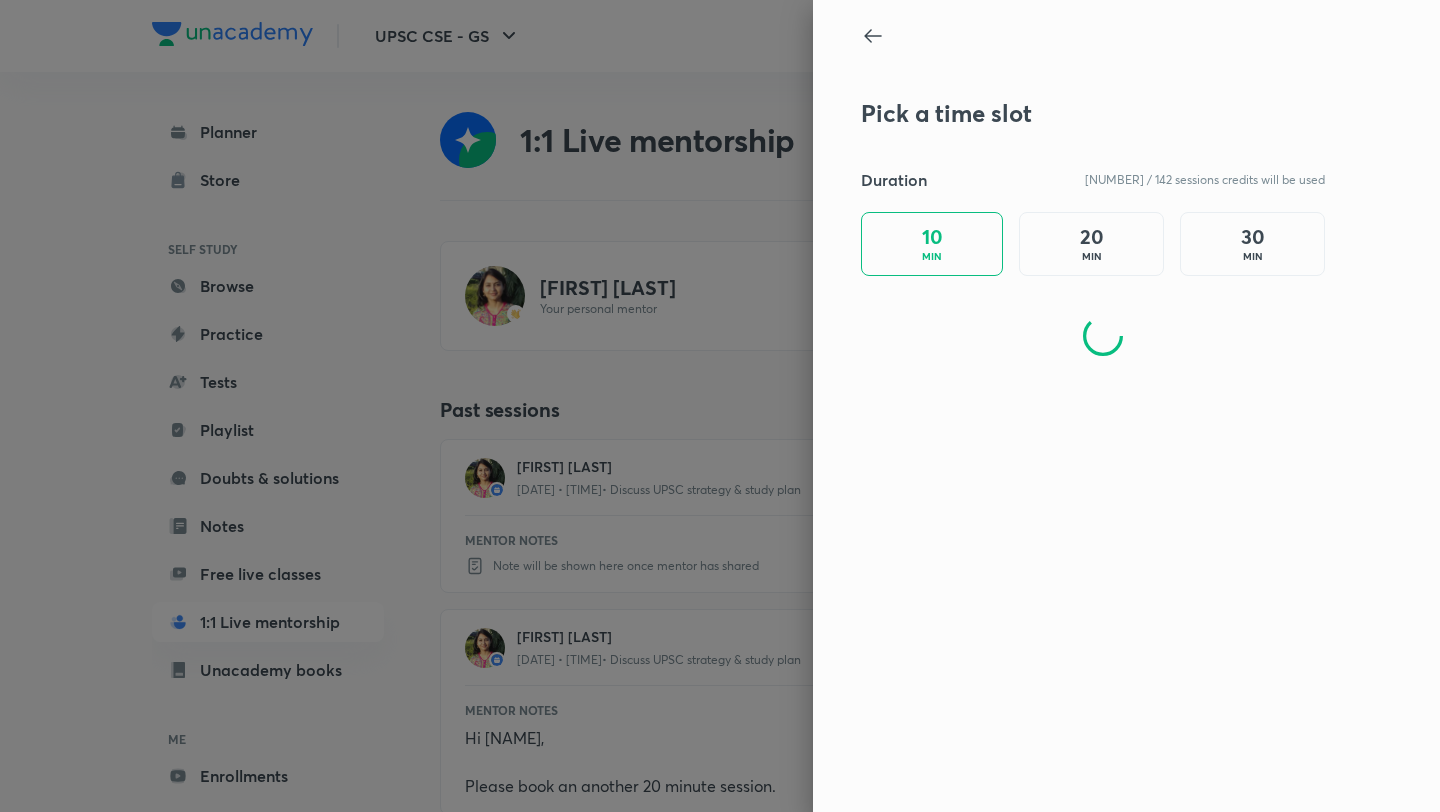 click at bounding box center (1103, 336) 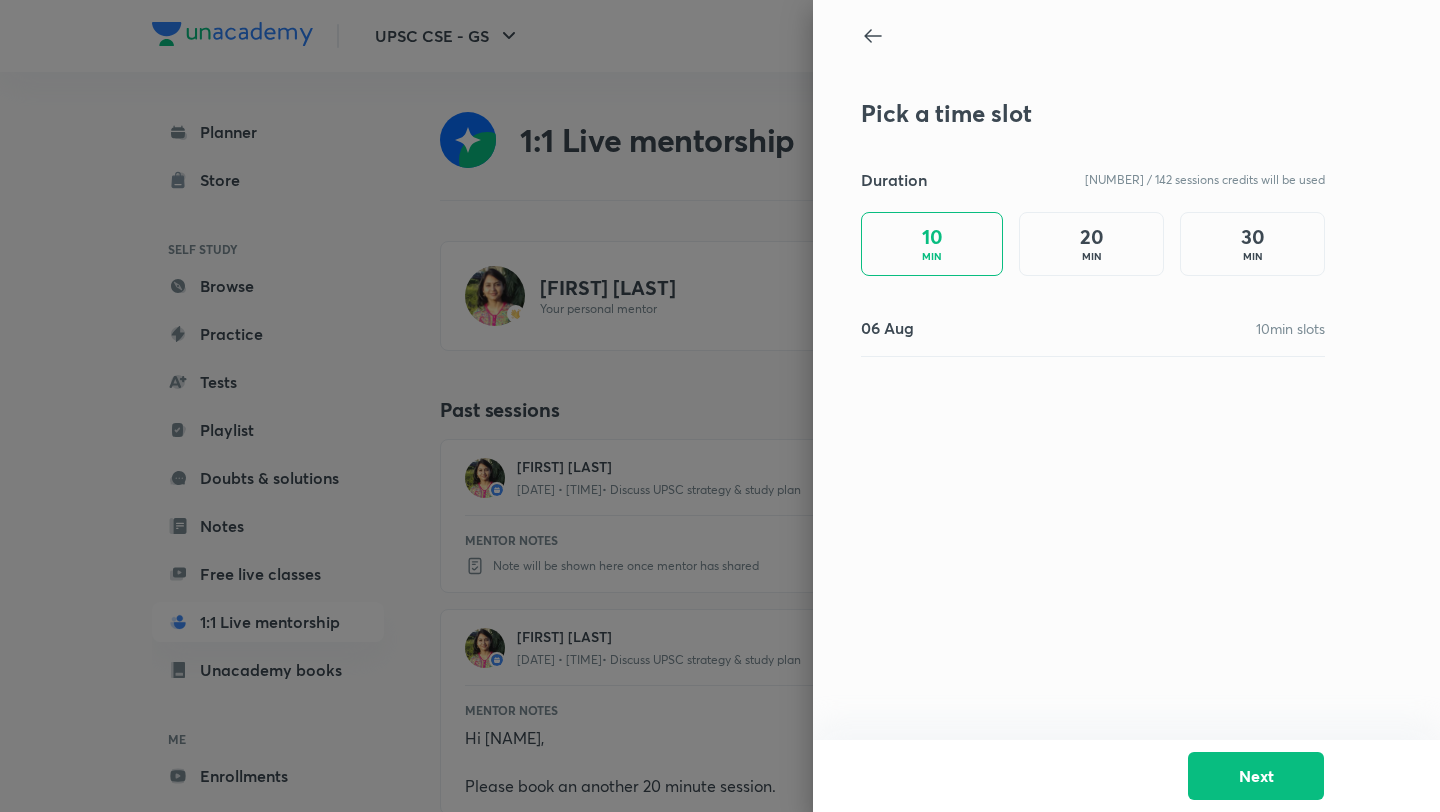 click on "Pick a time slot Duration 1 / 142 sessions credits will be used   10 MIN   20 MIN   30 MIN 06 Aug 10  min slots" at bounding box center (1093, 228) 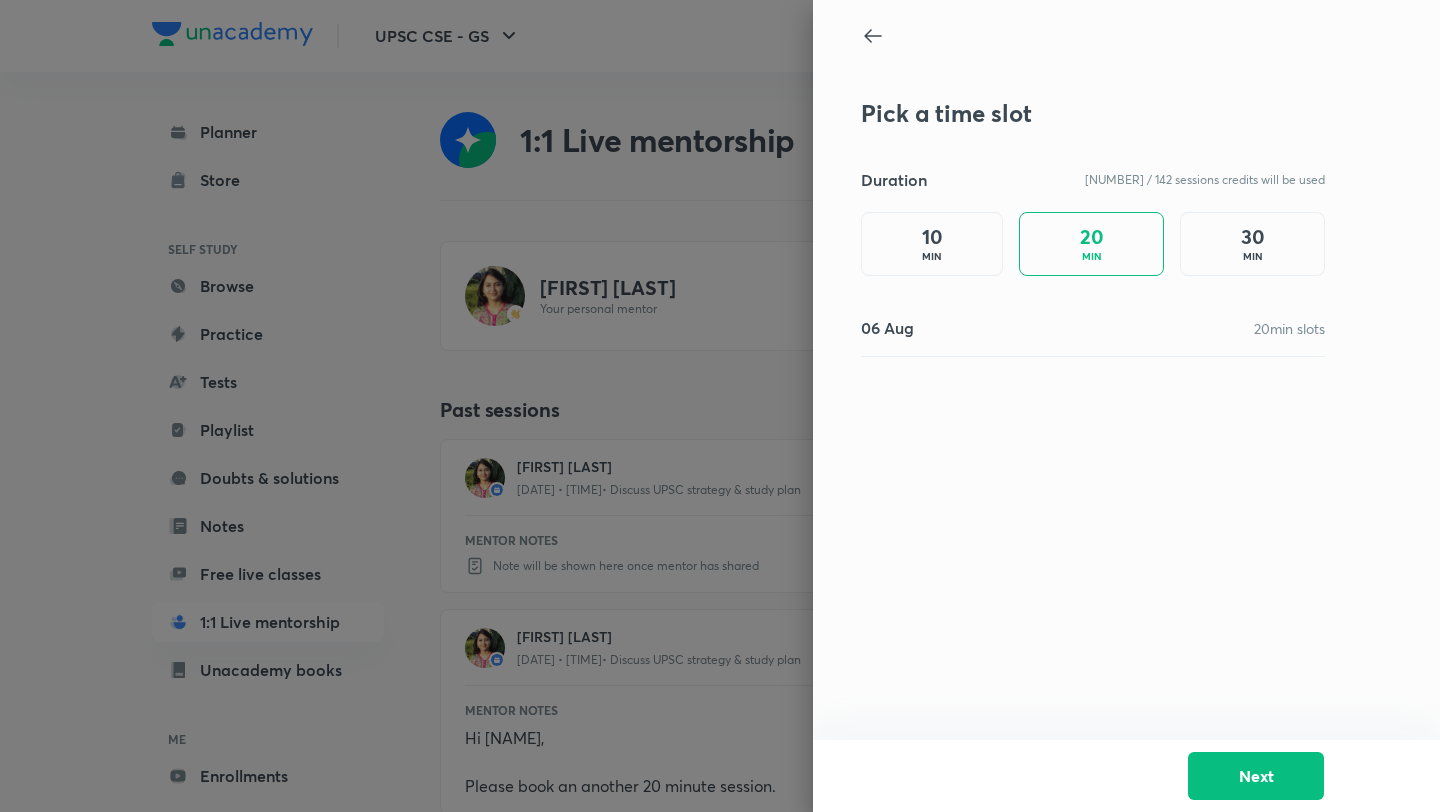 click on "30 MIN" at bounding box center (1252, 244) 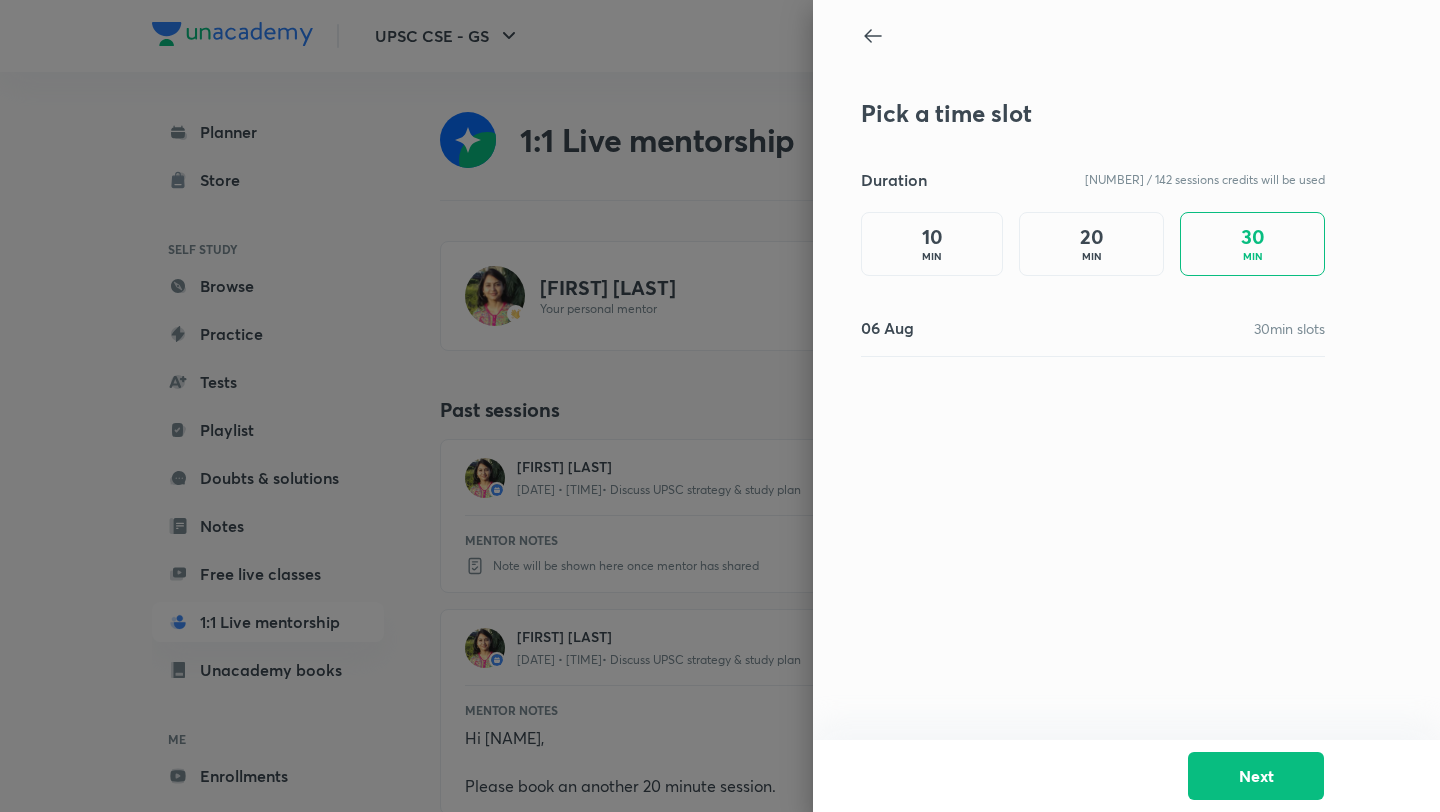 click 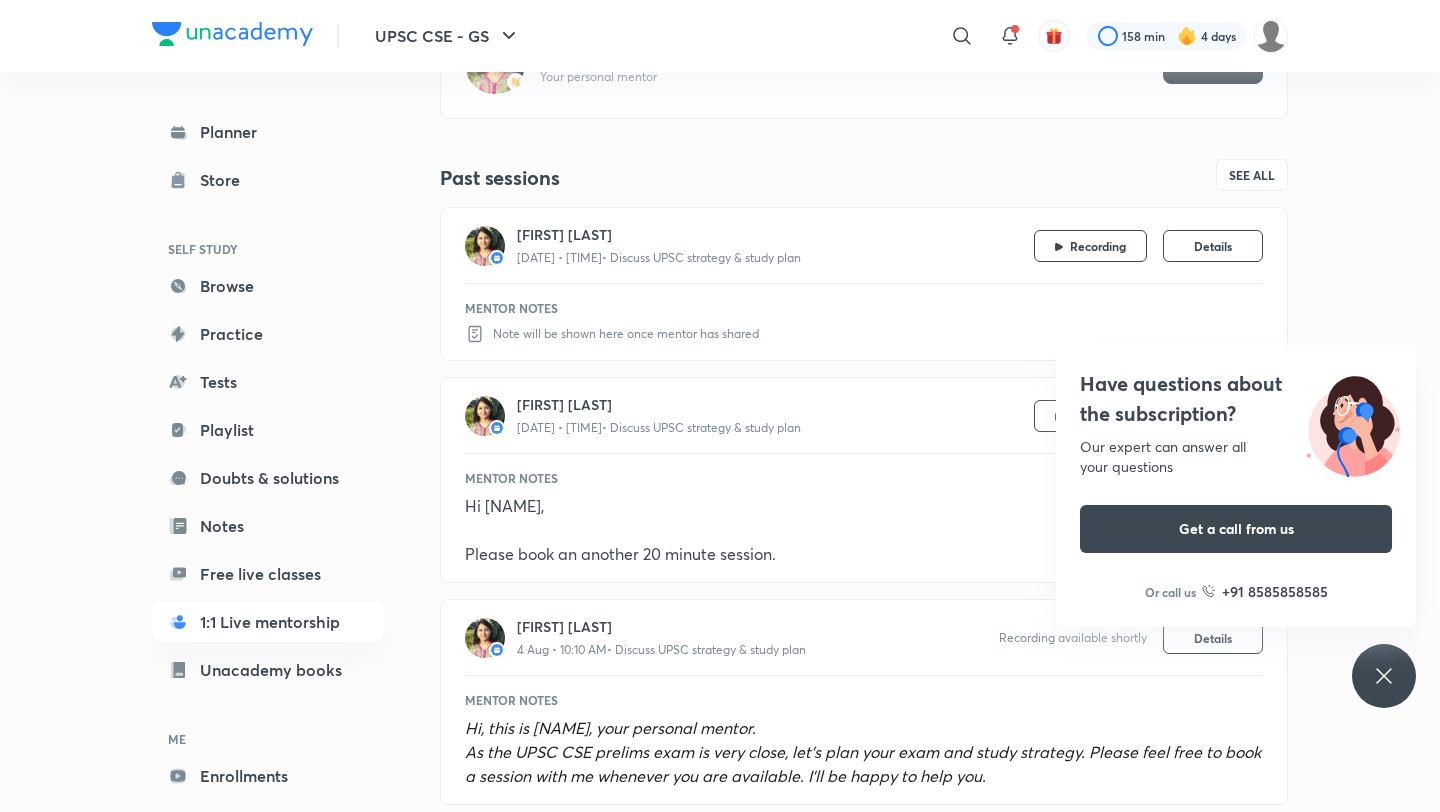 scroll, scrollTop: 274, scrollLeft: 0, axis: vertical 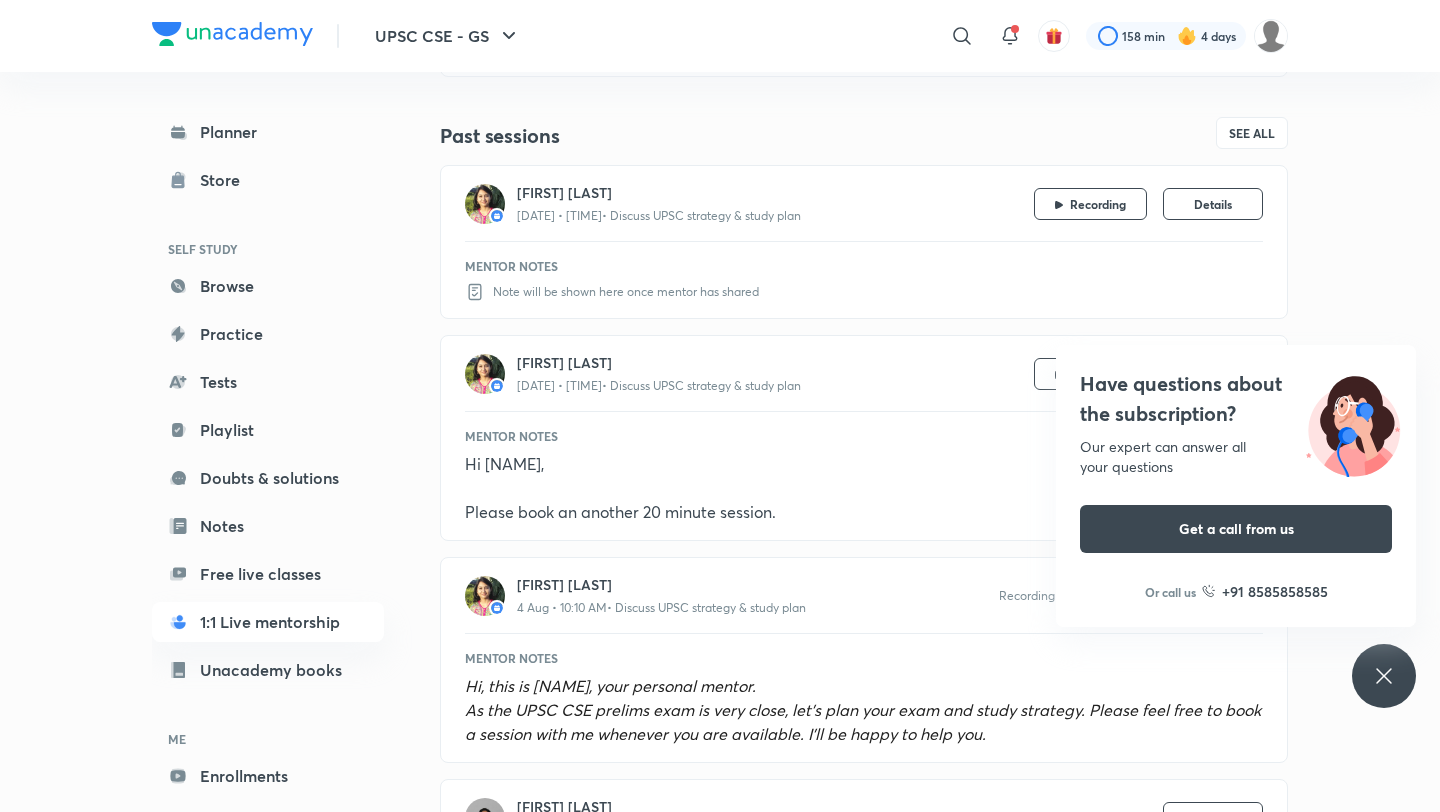 click on "Have questions about the subscription? Our expert can answer all your questions Get a call from us Or call us +91 8585858585" at bounding box center [1384, 676] 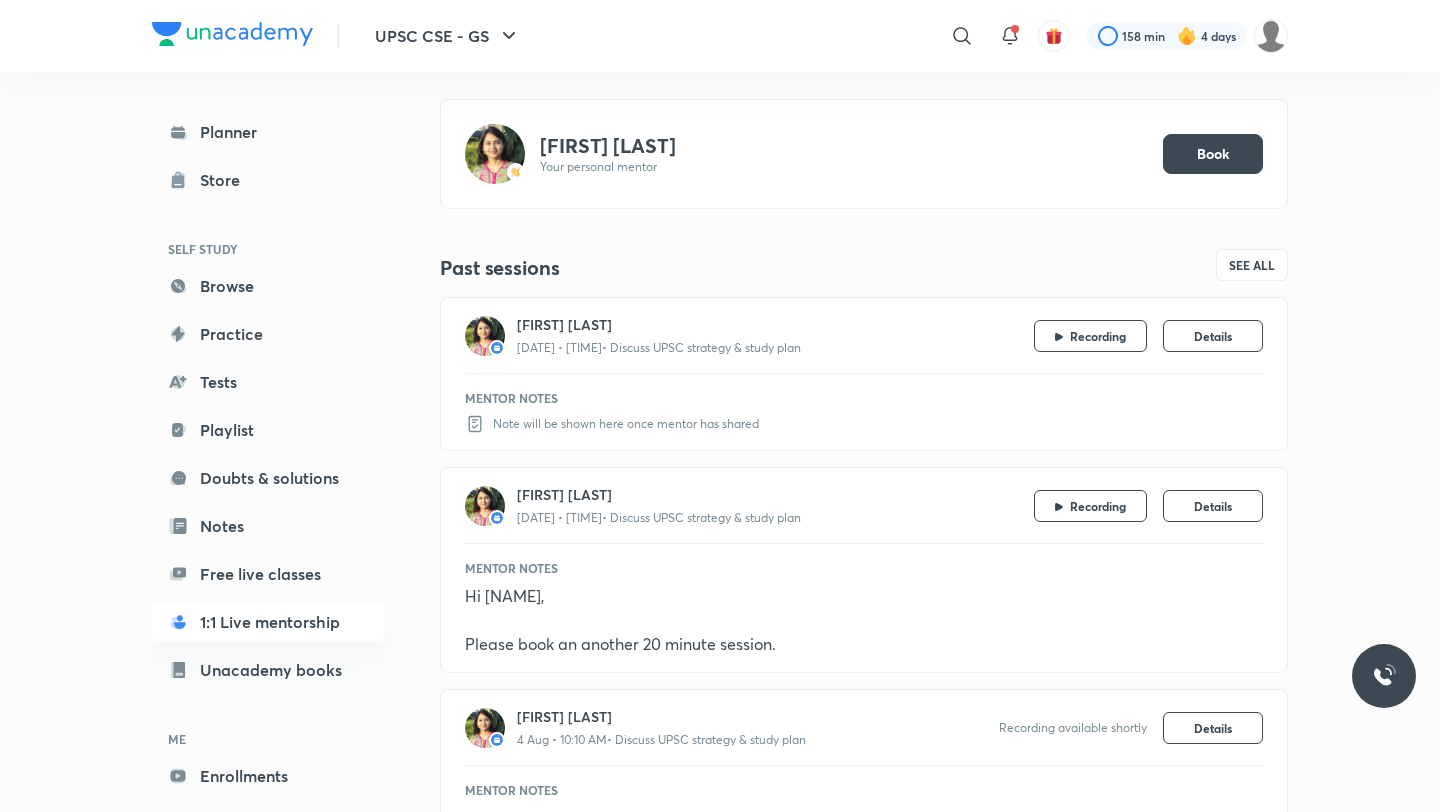 scroll, scrollTop: 0, scrollLeft: 0, axis: both 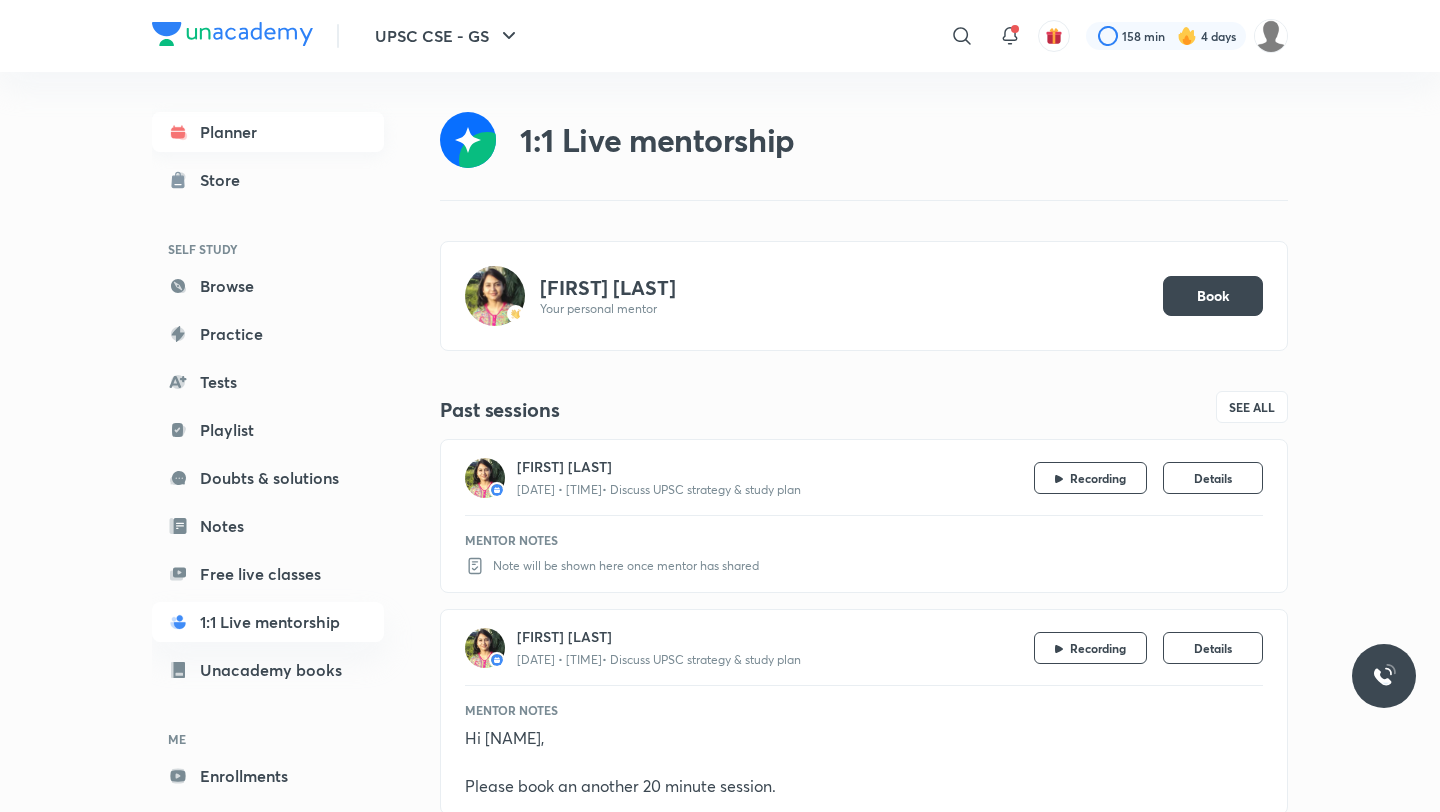 click on "Planner" at bounding box center (268, 132) 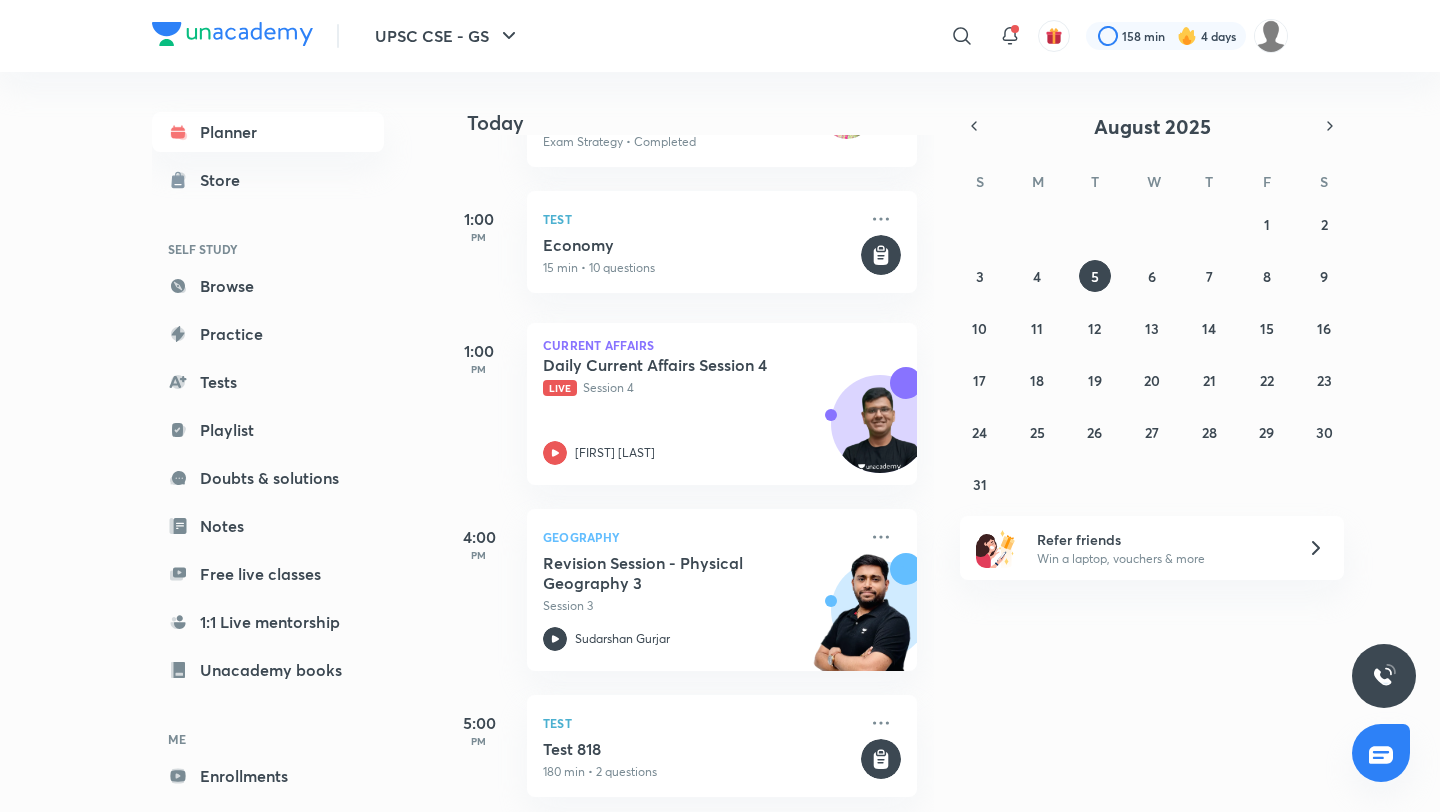 scroll, scrollTop: 682, scrollLeft: 1, axis: both 